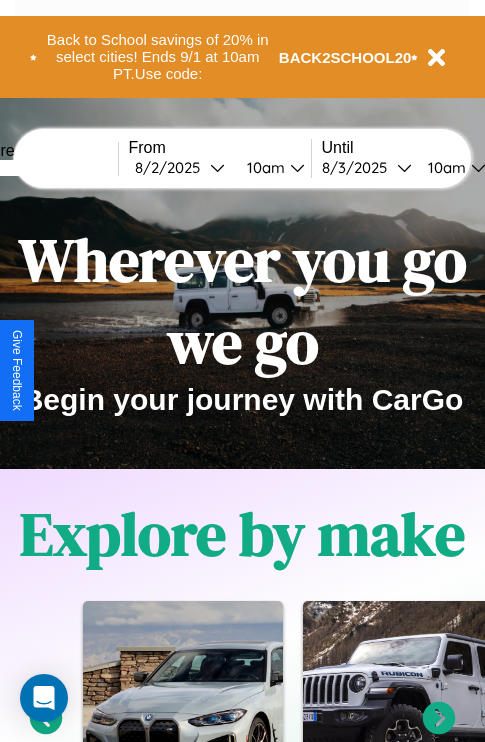 scroll, scrollTop: 0, scrollLeft: 0, axis: both 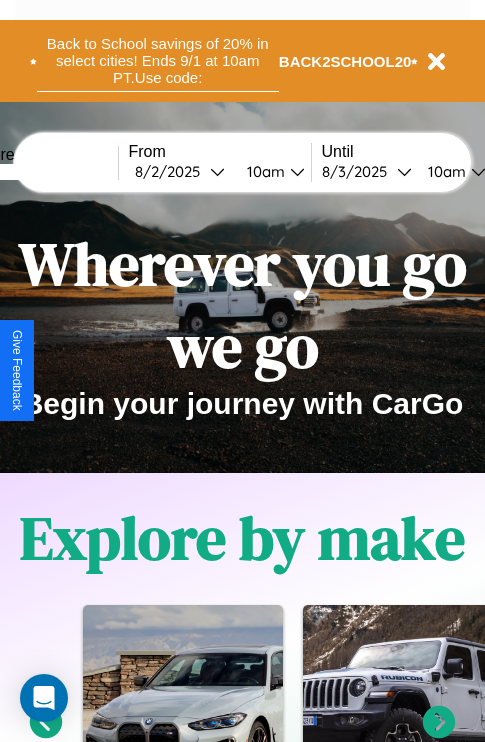 click on "Back to School savings of 20% in select cities! Ends 9/1 at 10am PT.  Use code:" at bounding box center (158, 61) 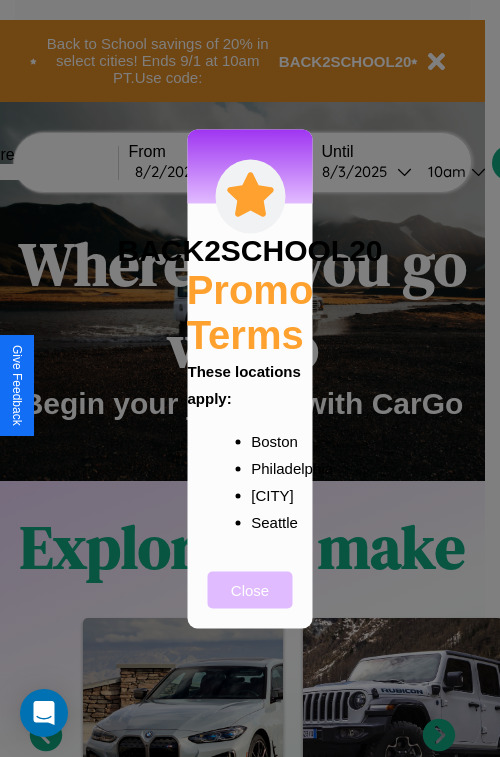 click on "Close" at bounding box center (250, 589) 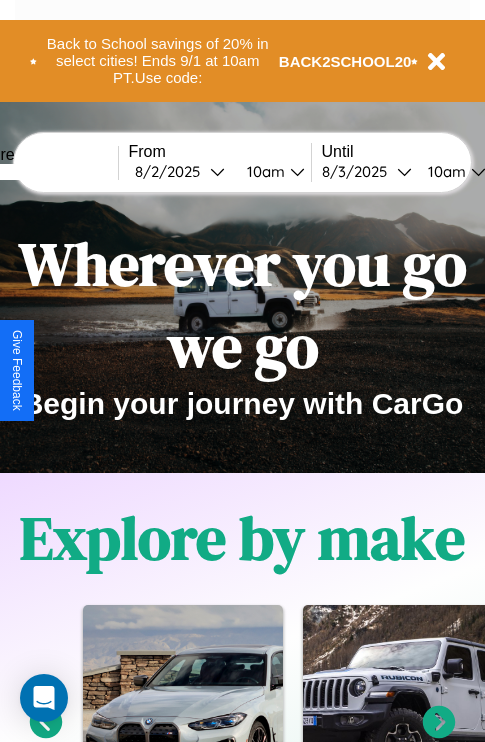 click at bounding box center [43, 172] 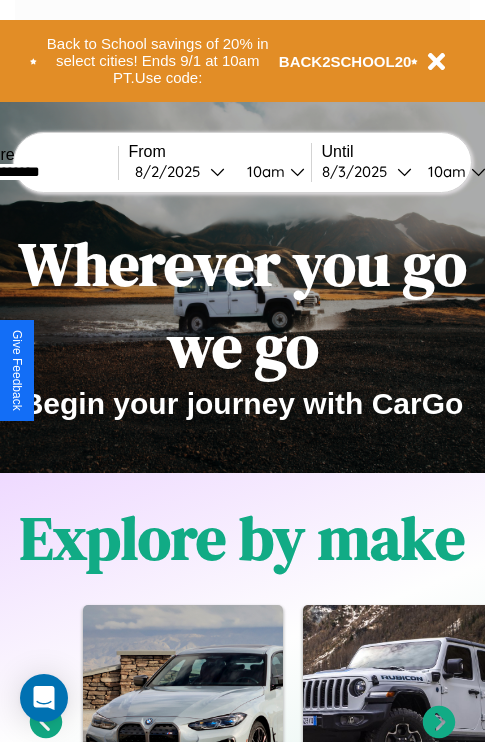 type on "**********" 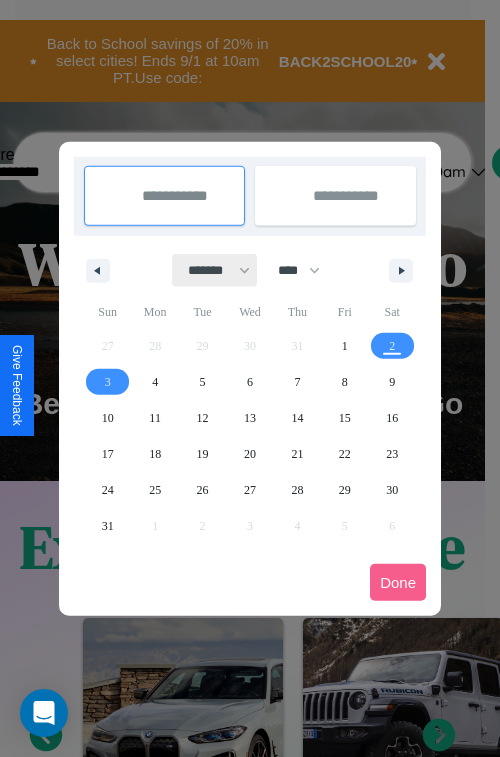 click on "******* ******** ***** ***** *** **** **** ****** ********* ******* ******** ********" at bounding box center (215, 270) 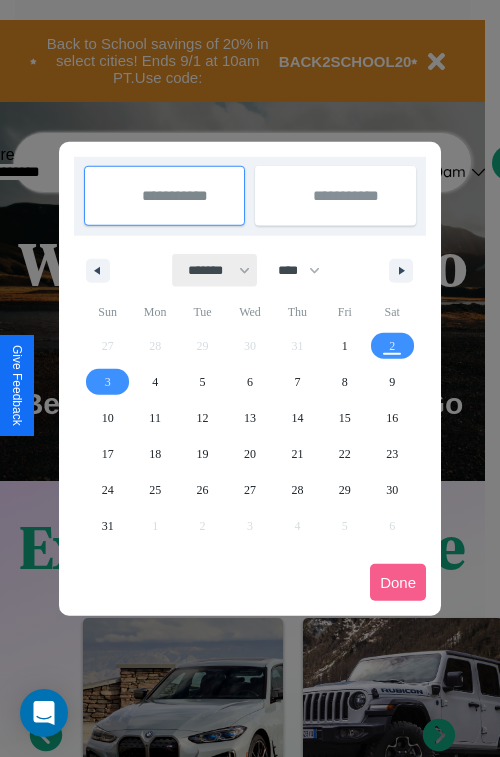 select on "*" 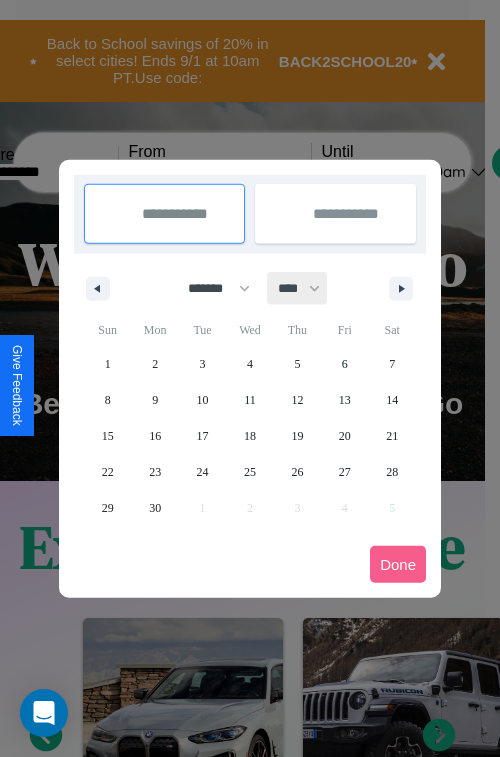 click on "**** **** **** **** **** **** **** **** **** **** **** **** **** **** **** **** **** **** **** **** **** **** **** **** **** **** **** **** **** **** **** **** **** **** **** **** **** **** **** **** **** **** **** **** **** **** **** **** **** **** **** **** **** **** **** **** **** **** **** **** **** **** **** **** **** **** **** **** **** **** **** **** **** **** **** **** **** **** **** **** **** **** **** **** **** **** **** **** **** **** **** **** **** **** **** **** **** **** **** **** **** **** **** **** **** **** **** **** **** **** **** **** **** **** **** **** **** **** **** **** ****" at bounding box center (298, 288) 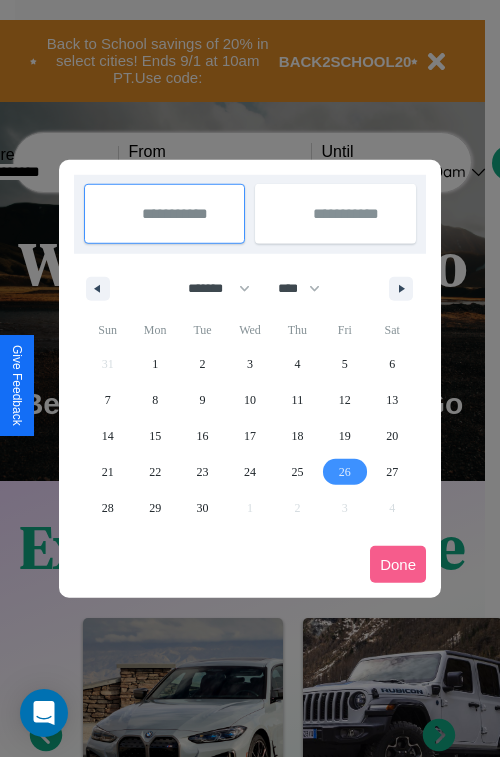 click on "26" at bounding box center (345, 472) 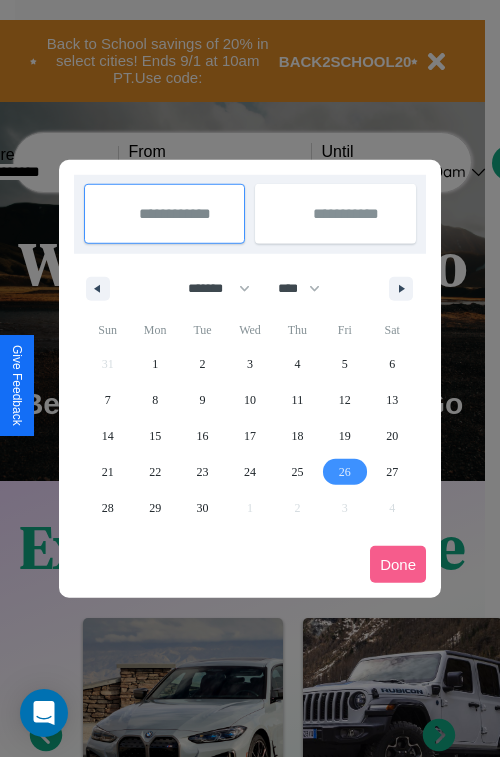 type on "**********" 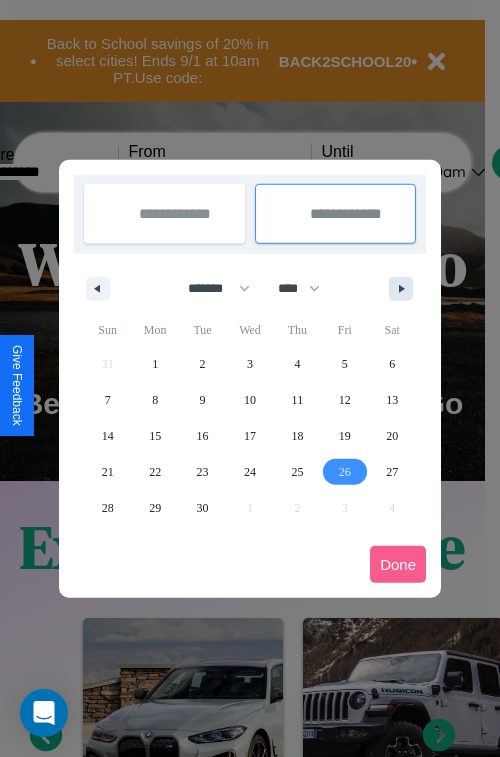 click at bounding box center [405, 289] 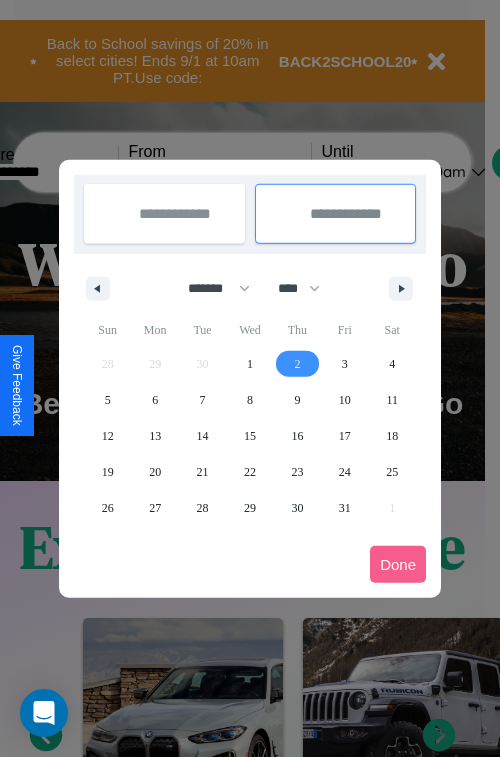 click on "2" at bounding box center (297, 364) 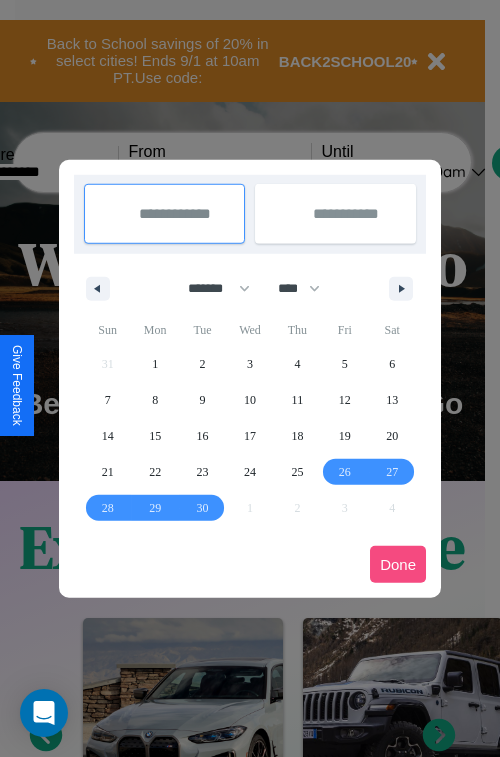 click on "Done" at bounding box center [398, 564] 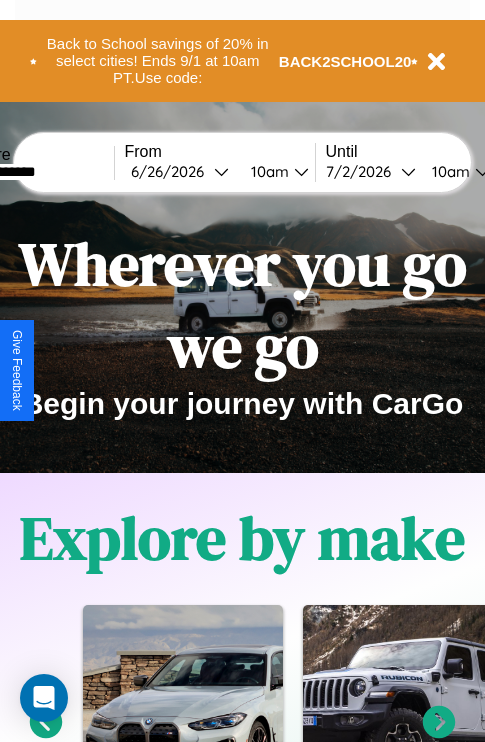 click on "10am" at bounding box center [267, 171] 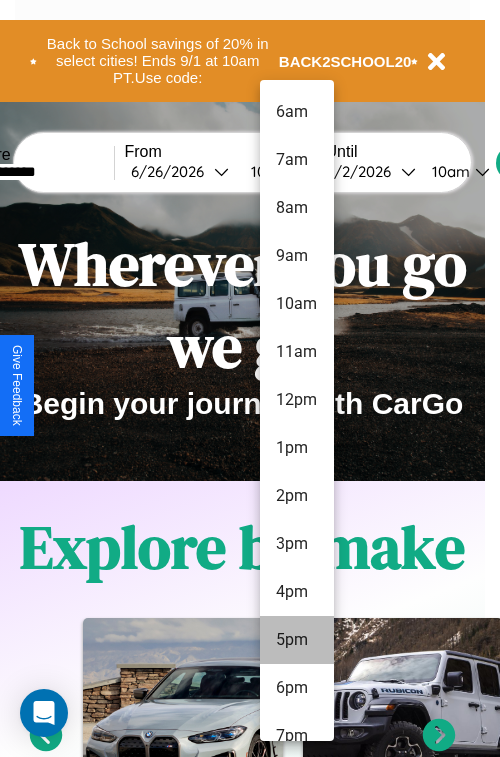 click on "5pm" at bounding box center [297, 640] 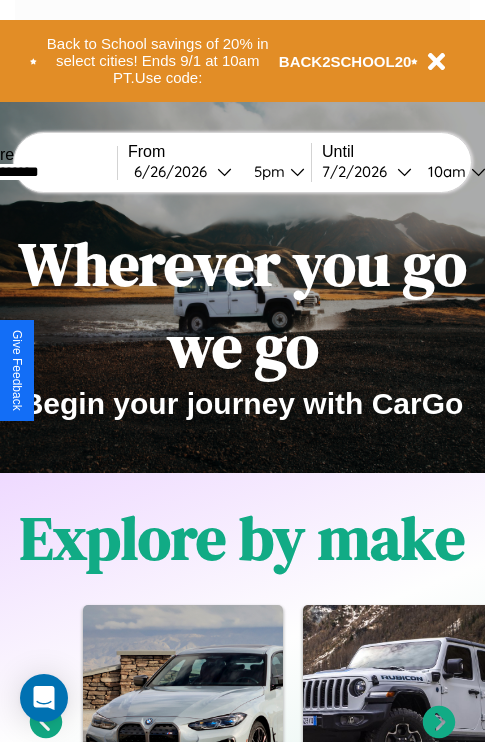 scroll, scrollTop: 0, scrollLeft: 69, axis: horizontal 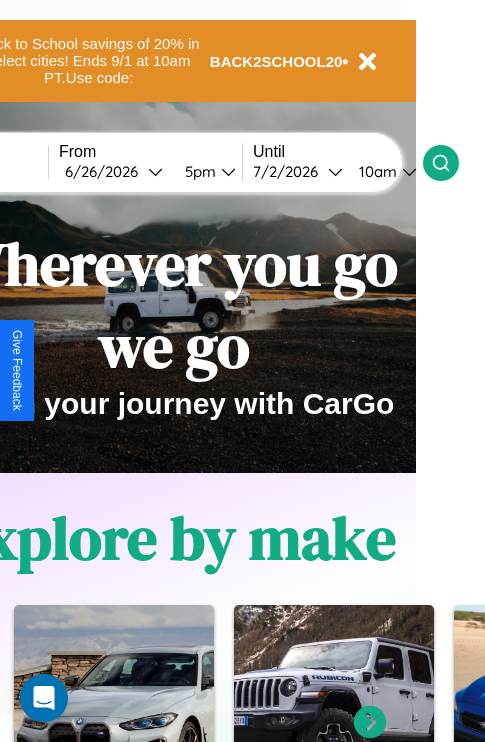 click 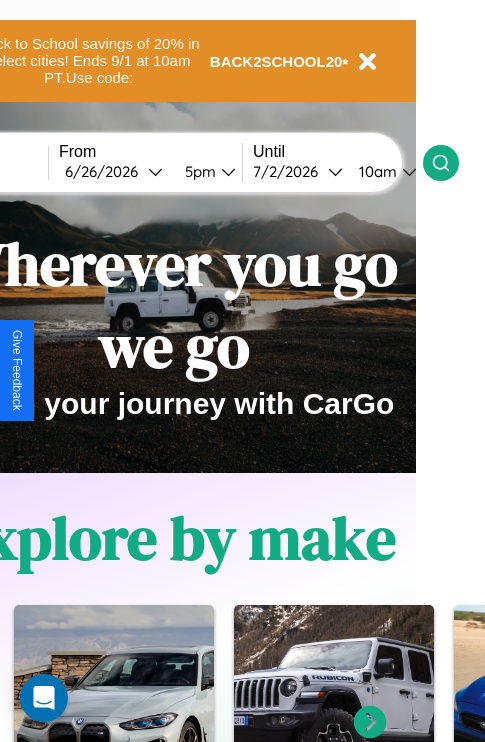 scroll, scrollTop: 0, scrollLeft: 0, axis: both 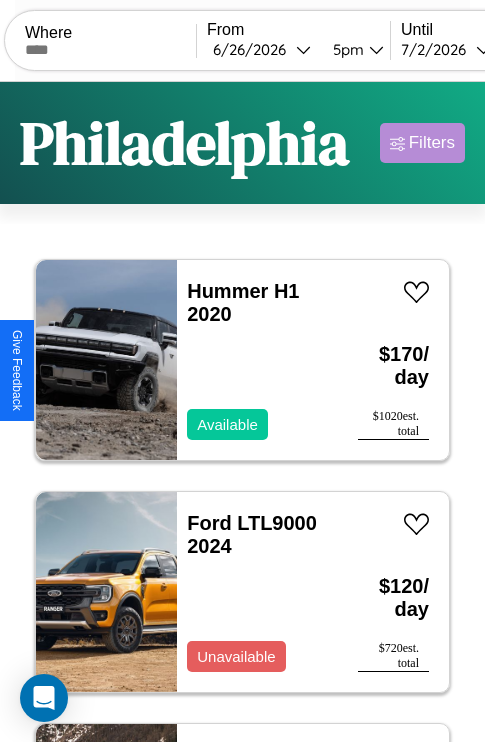click on "Filters" at bounding box center [432, 143] 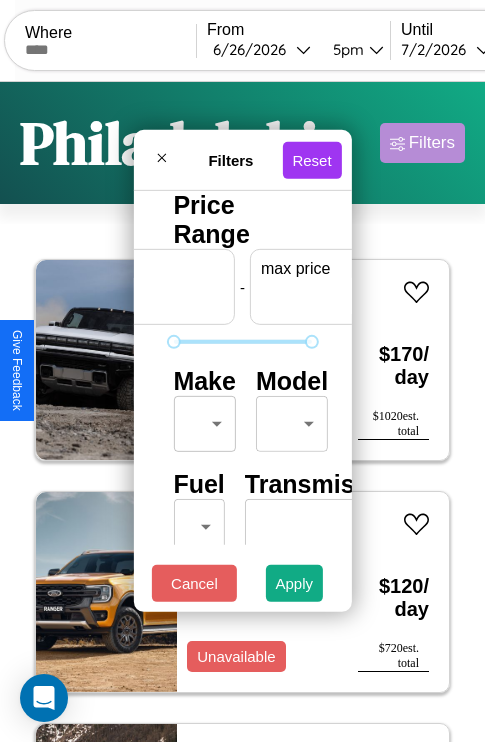 scroll, scrollTop: 0, scrollLeft: 124, axis: horizontal 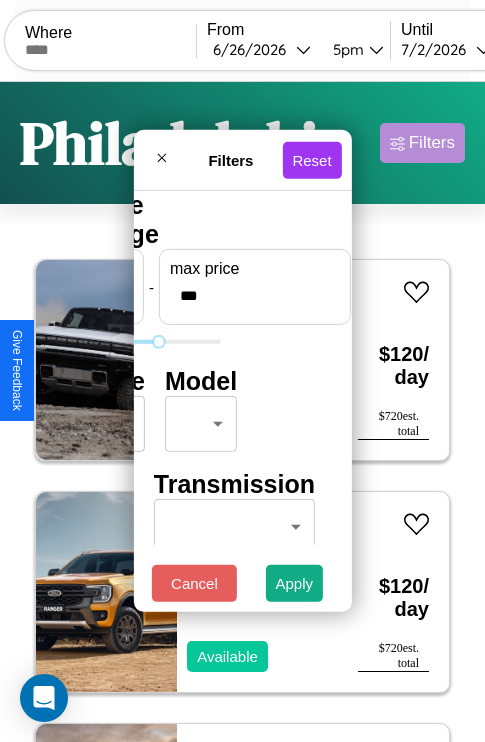 type on "***" 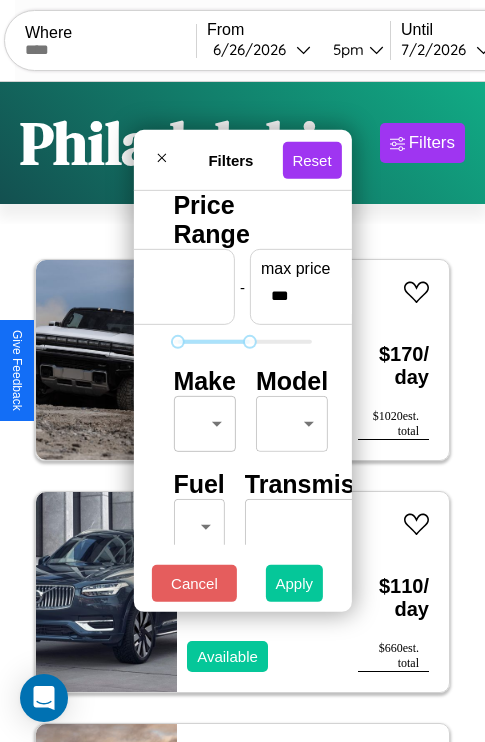 type on "**" 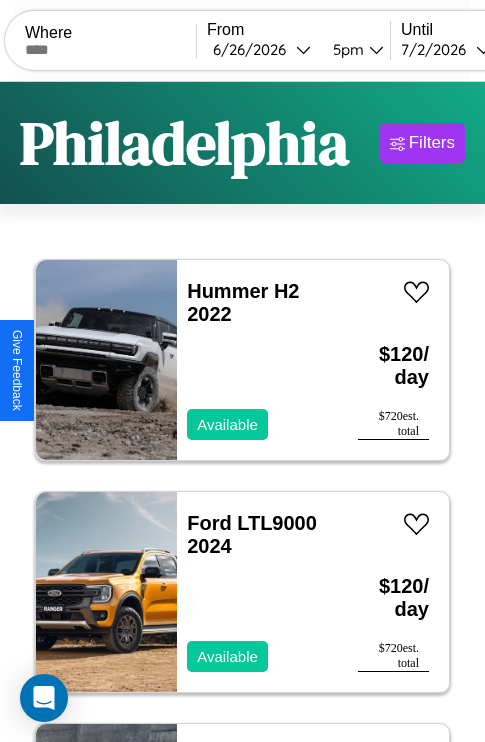 scroll, scrollTop: 95, scrollLeft: 0, axis: vertical 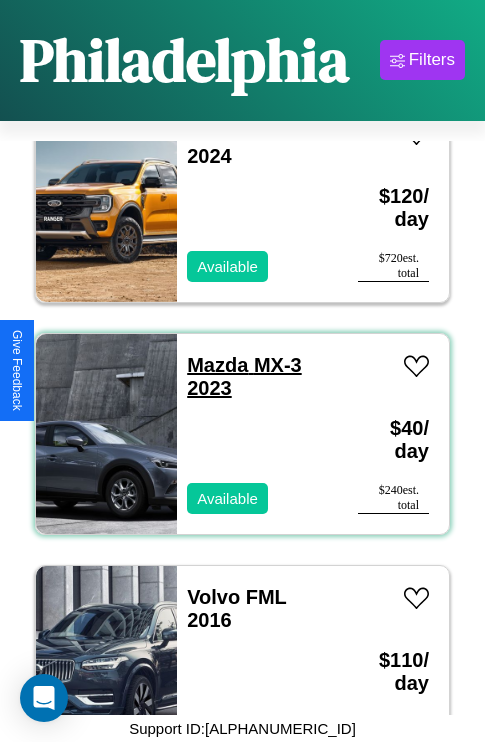 click on "Mazda   MX-3   2023" at bounding box center (244, 376) 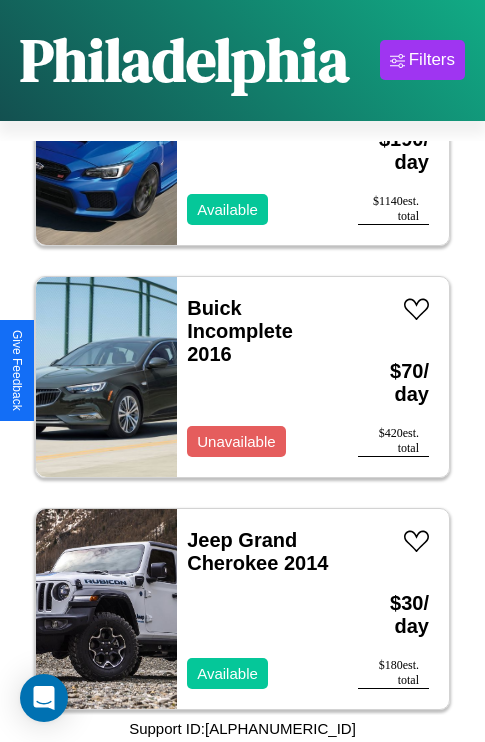 scroll, scrollTop: 3555, scrollLeft: 0, axis: vertical 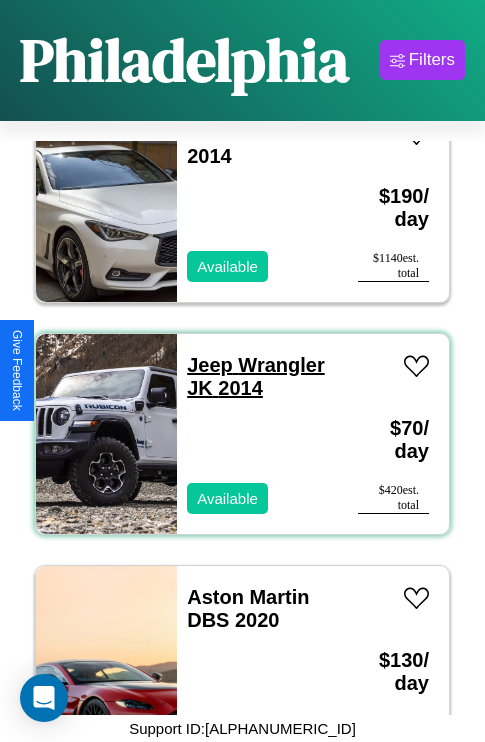 click on "Jeep   Wrangler JK   2014" at bounding box center (255, 376) 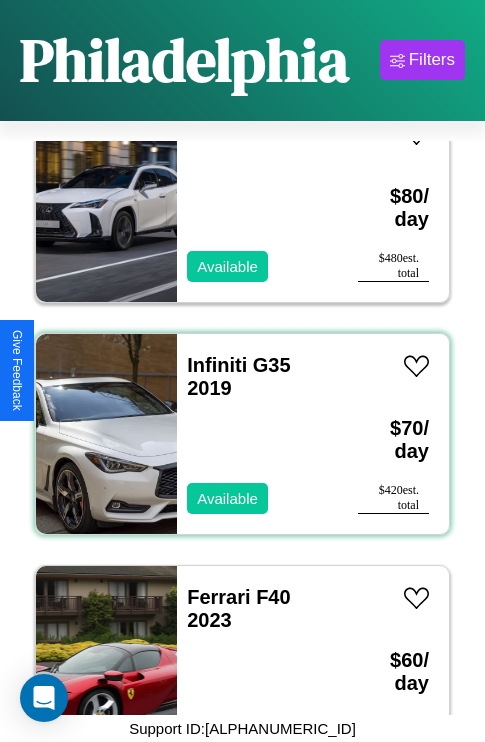 click on "Infiniti   G35   2019 Available" at bounding box center (257, 434) 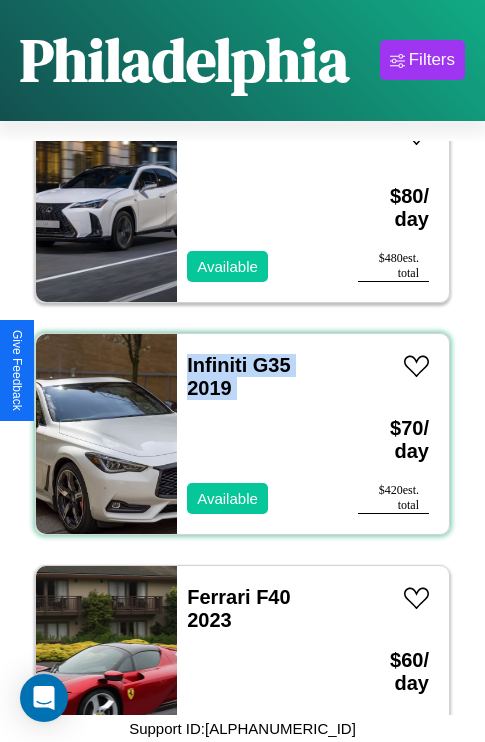 click on "Infiniti   G35   2019 Available" at bounding box center [257, 434] 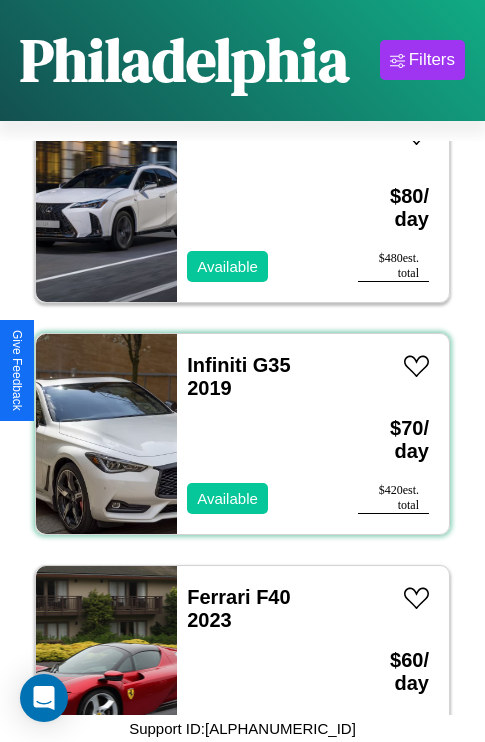 click on "Infiniti   G35   2019 Available" at bounding box center [257, 434] 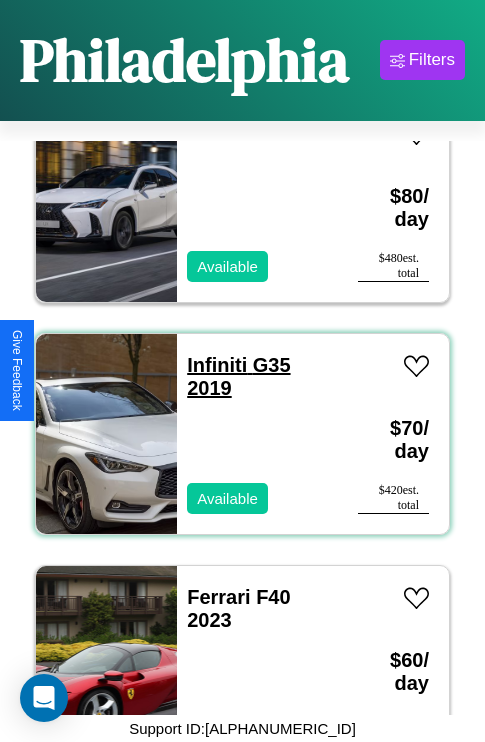 click on "Infiniti   G35   2019" at bounding box center [238, 376] 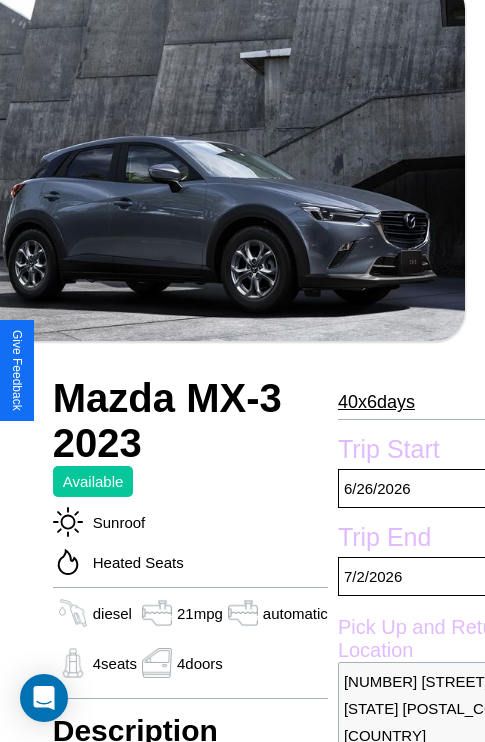 scroll, scrollTop: 439, scrollLeft: 88, axis: both 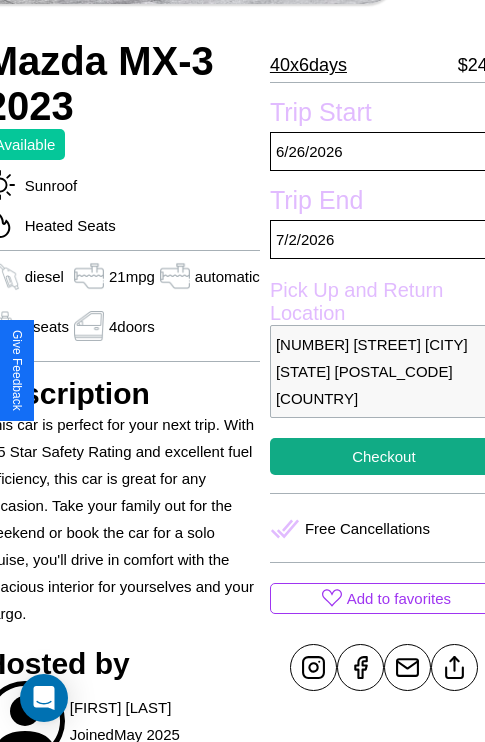 click on "9905 Union Street  Philadelphia Pennsylvania 28413 United States" at bounding box center [384, 371] 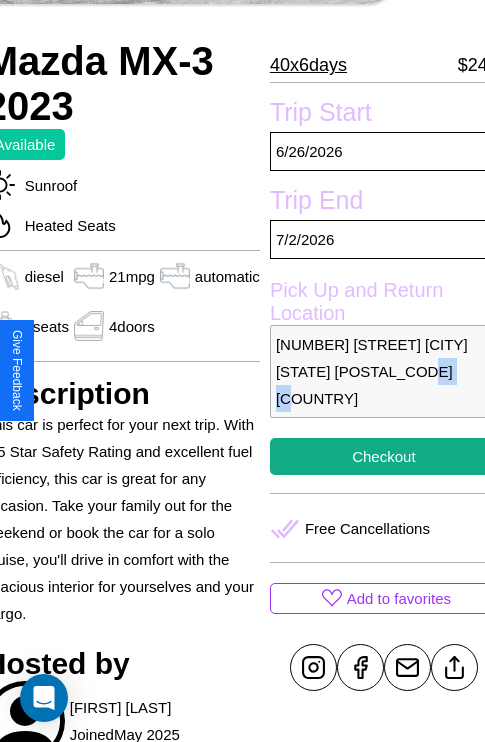 click on "9905 Union Street  Philadelphia Pennsylvania 28413 United States" at bounding box center [384, 371] 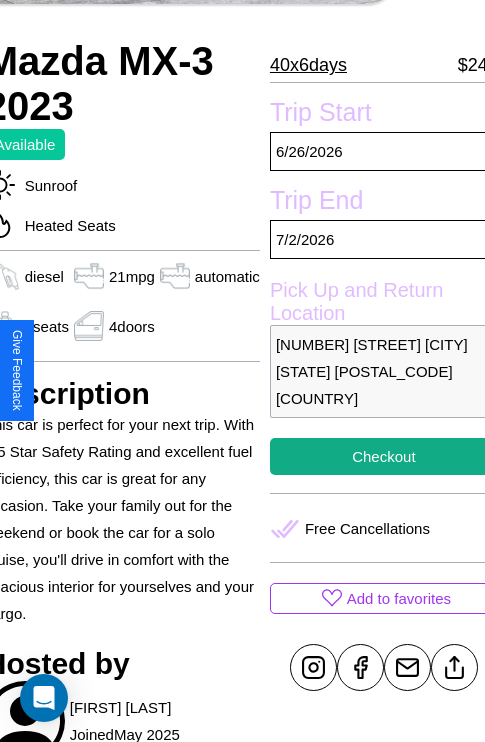 click on "9905 Union Street  Philadelphia Pennsylvania 28413 United States" at bounding box center [384, 371] 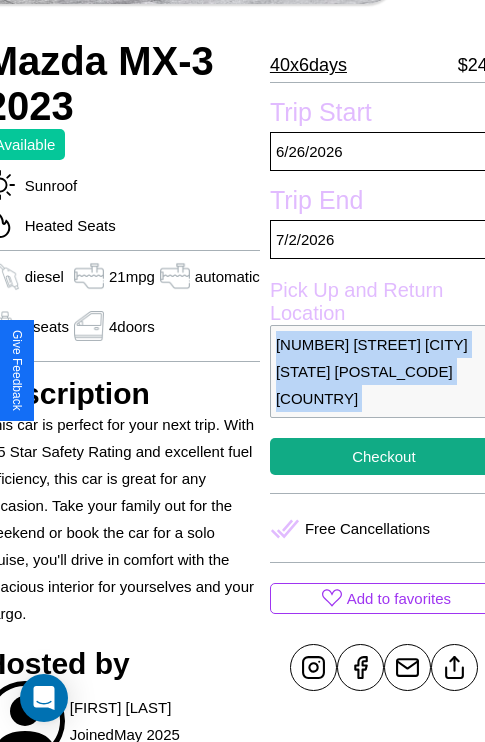 click on "9905 Union Street  Philadelphia Pennsylvania 28413 United States" at bounding box center [384, 371] 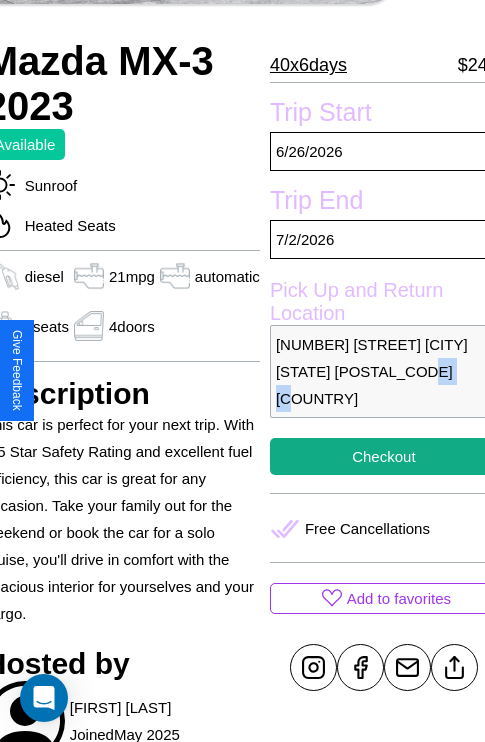 click on "9905 Union Street  Philadelphia Pennsylvania 28413 United States" at bounding box center [384, 371] 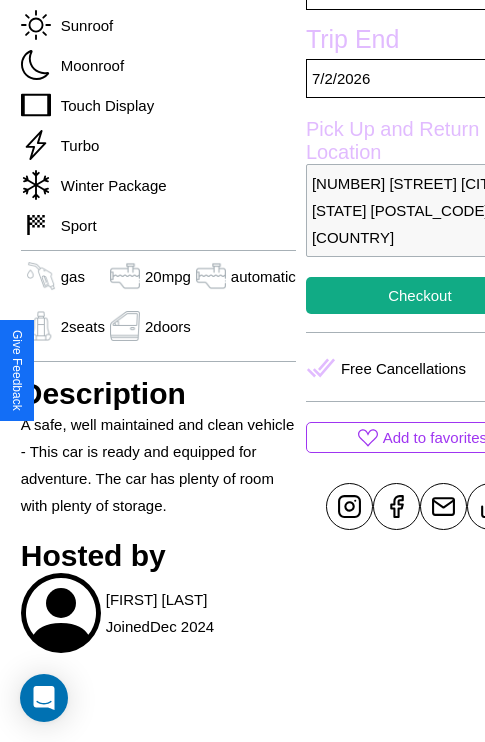 scroll, scrollTop: 588, scrollLeft: 64, axis: both 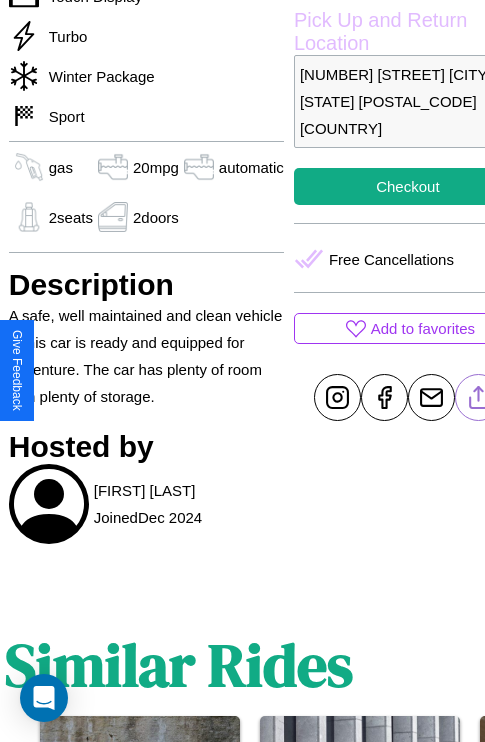 click 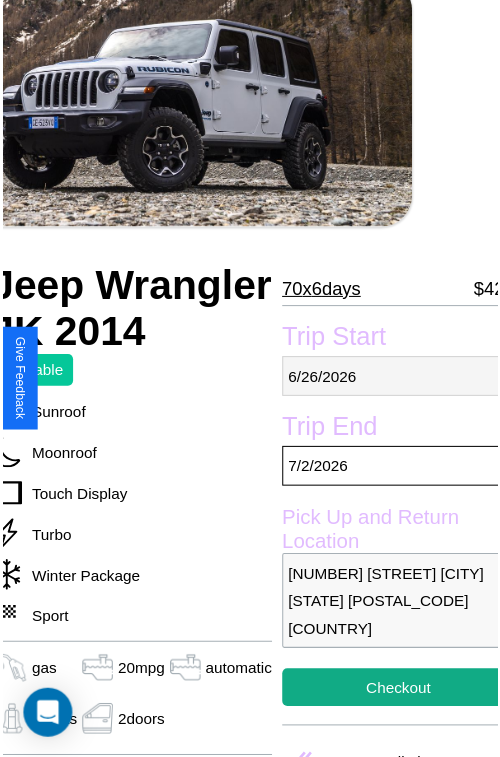 scroll, scrollTop: 99, scrollLeft: 84, axis: both 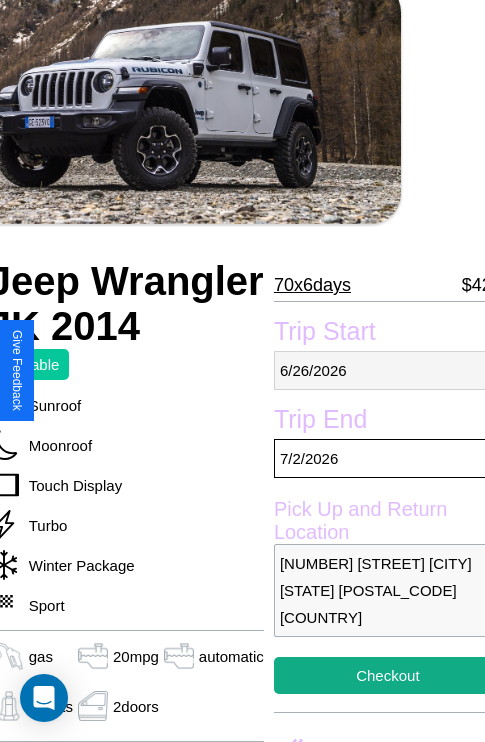 click on "[MONTH] / [DAY] / [YEAR]" at bounding box center [388, 370] 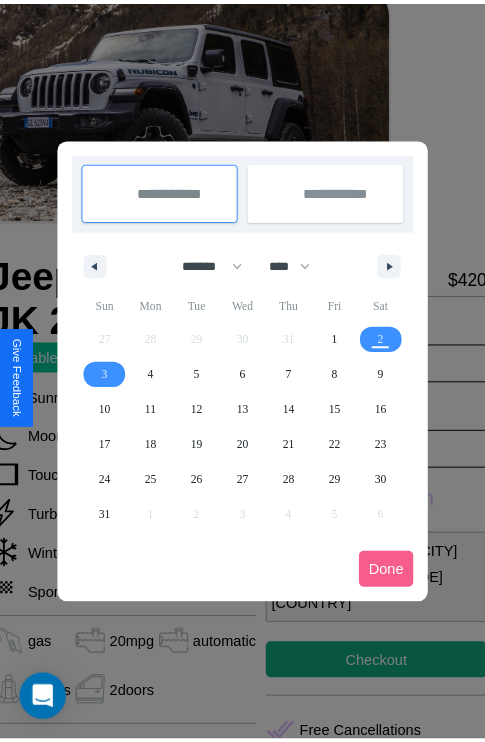 scroll, scrollTop: 0, scrollLeft: 84, axis: horizontal 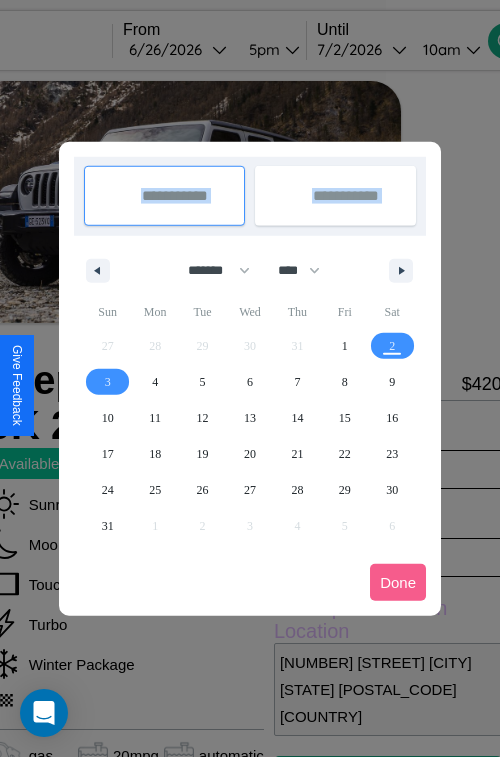 click at bounding box center (250, 378) 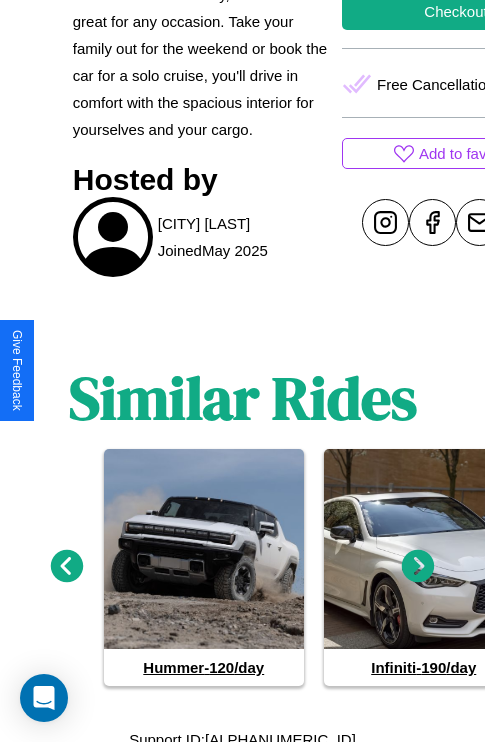 scroll, scrollTop: 805, scrollLeft: 0, axis: vertical 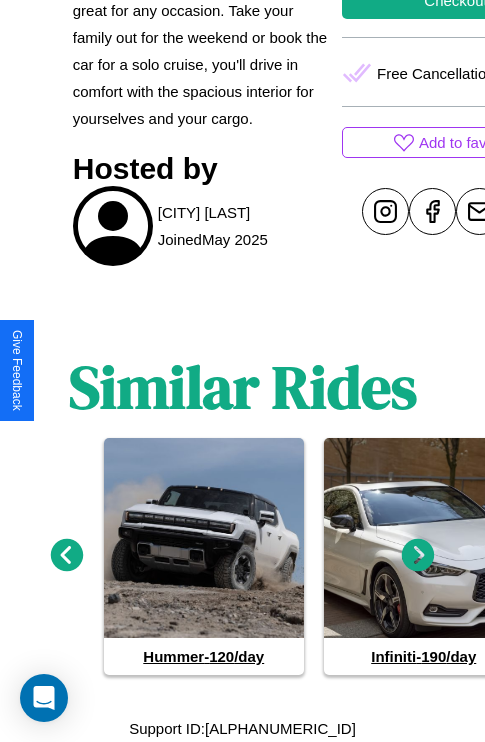 click 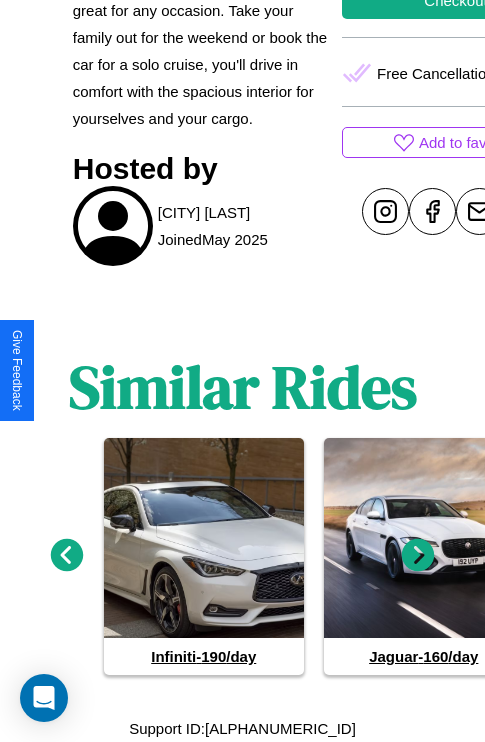 click 